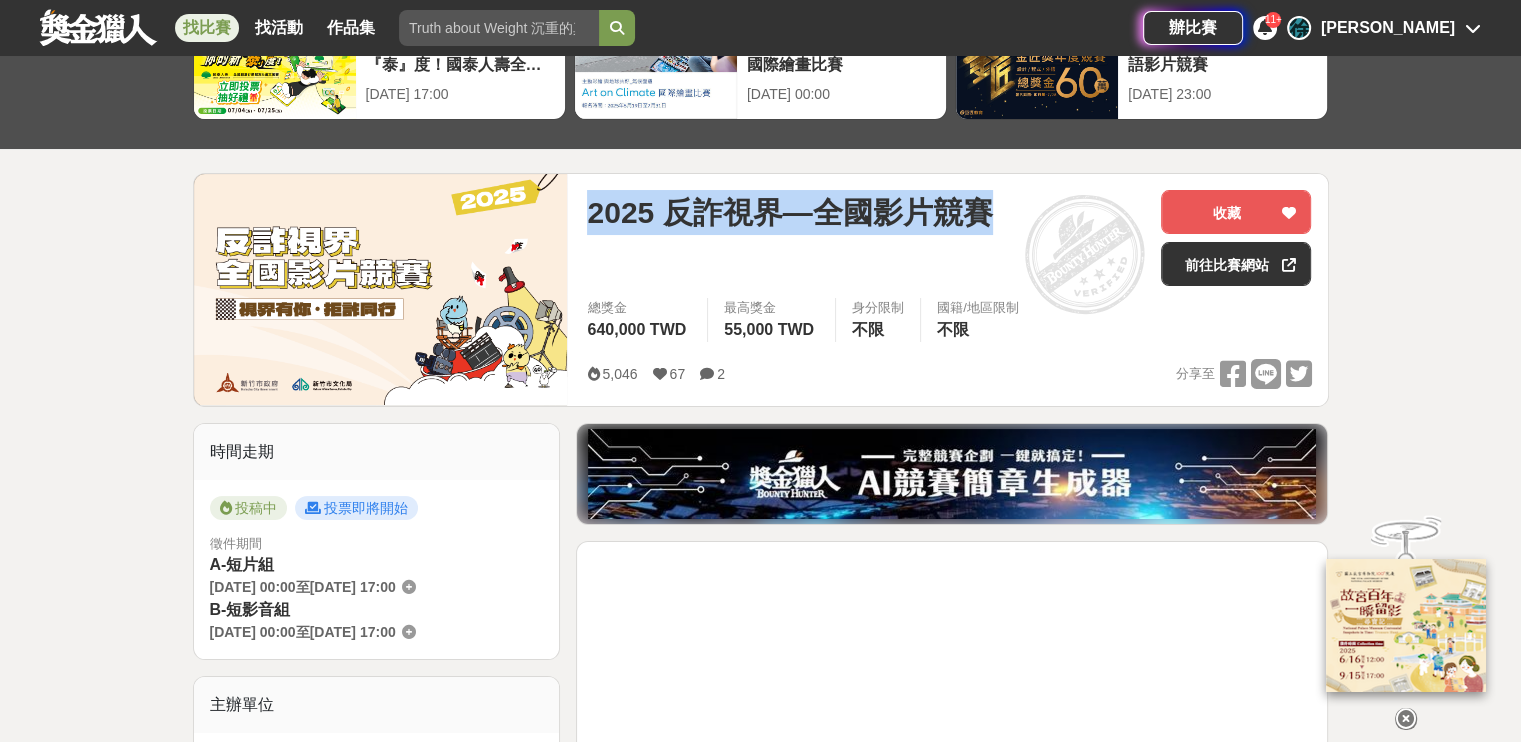 scroll, scrollTop: 0, scrollLeft: 0, axis: both 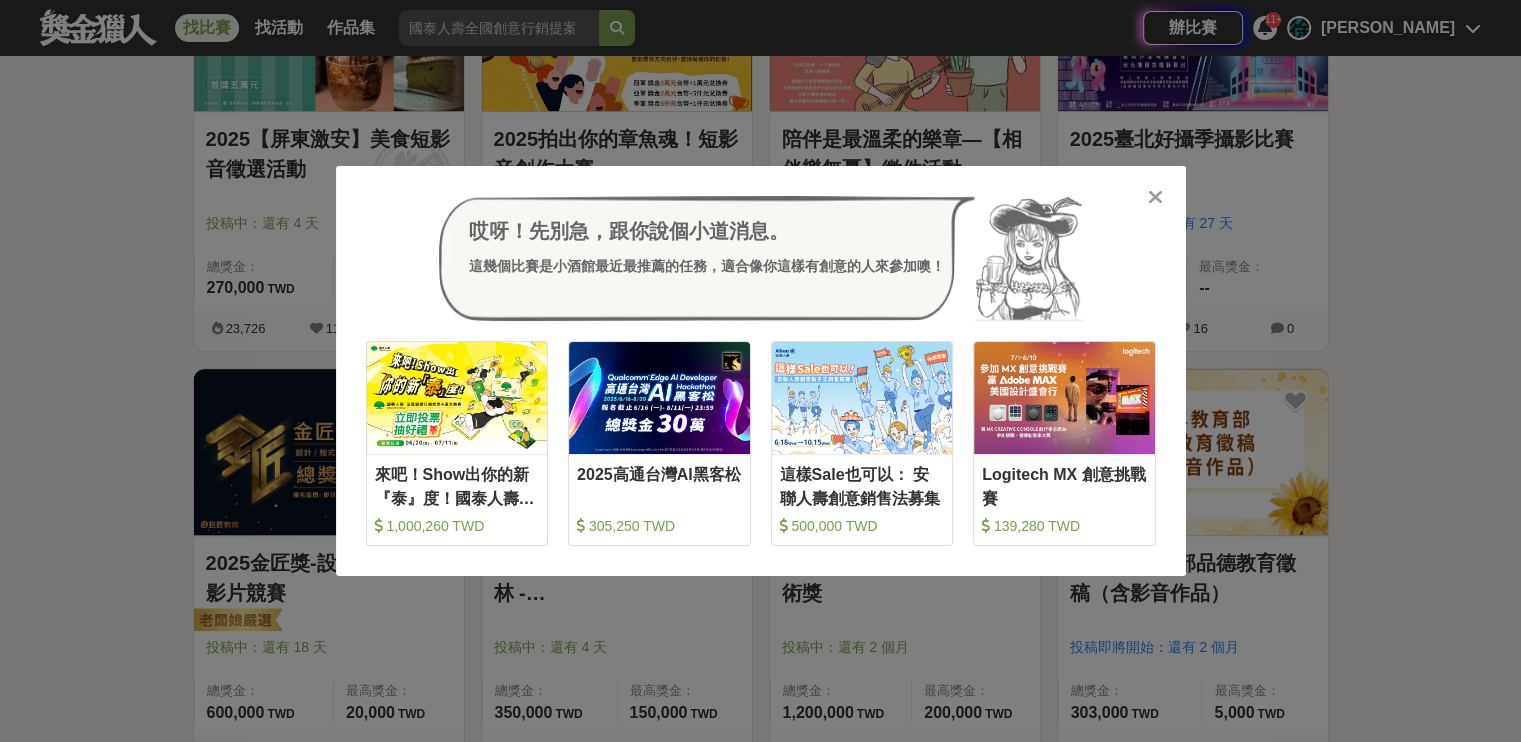 click at bounding box center [1155, 197] 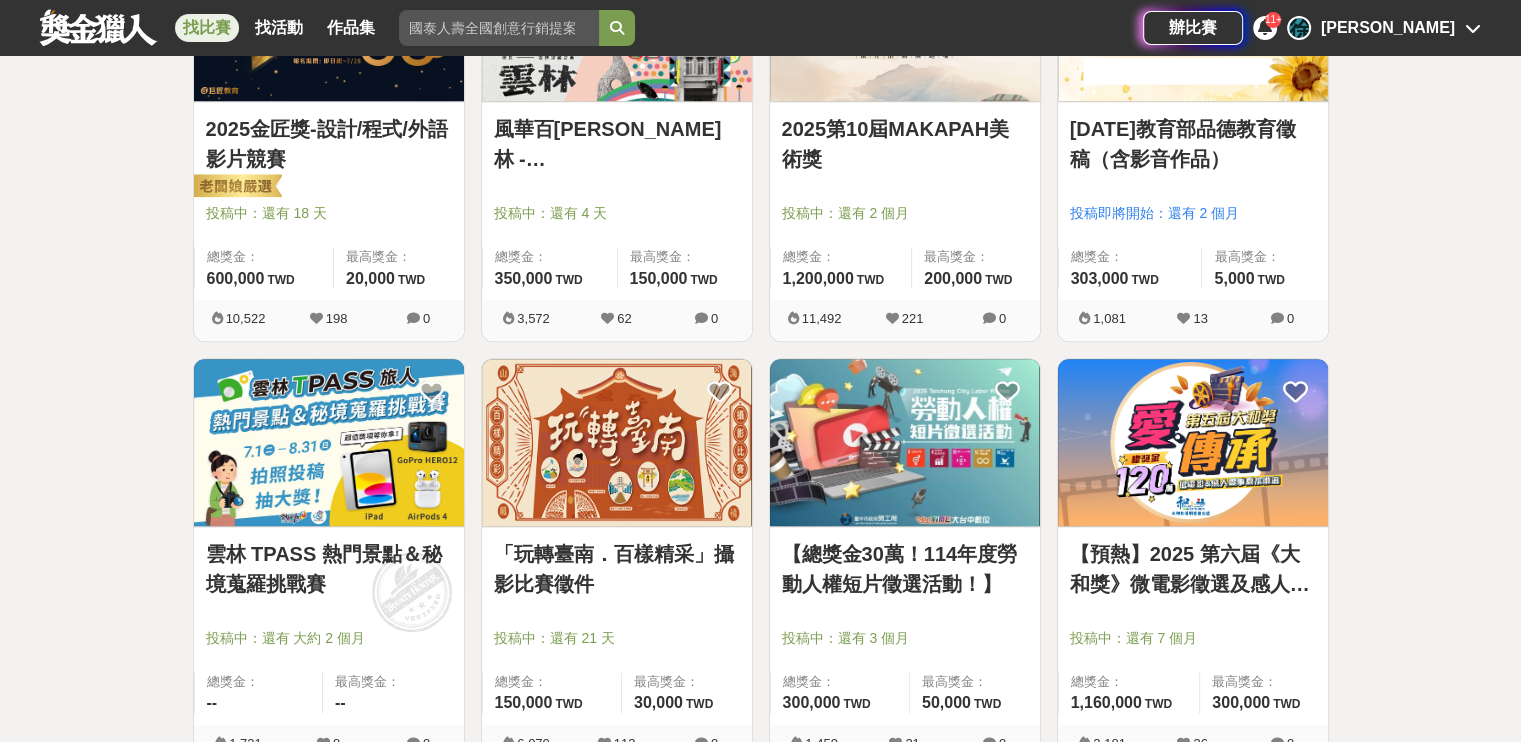 scroll, scrollTop: 2368, scrollLeft: 0, axis: vertical 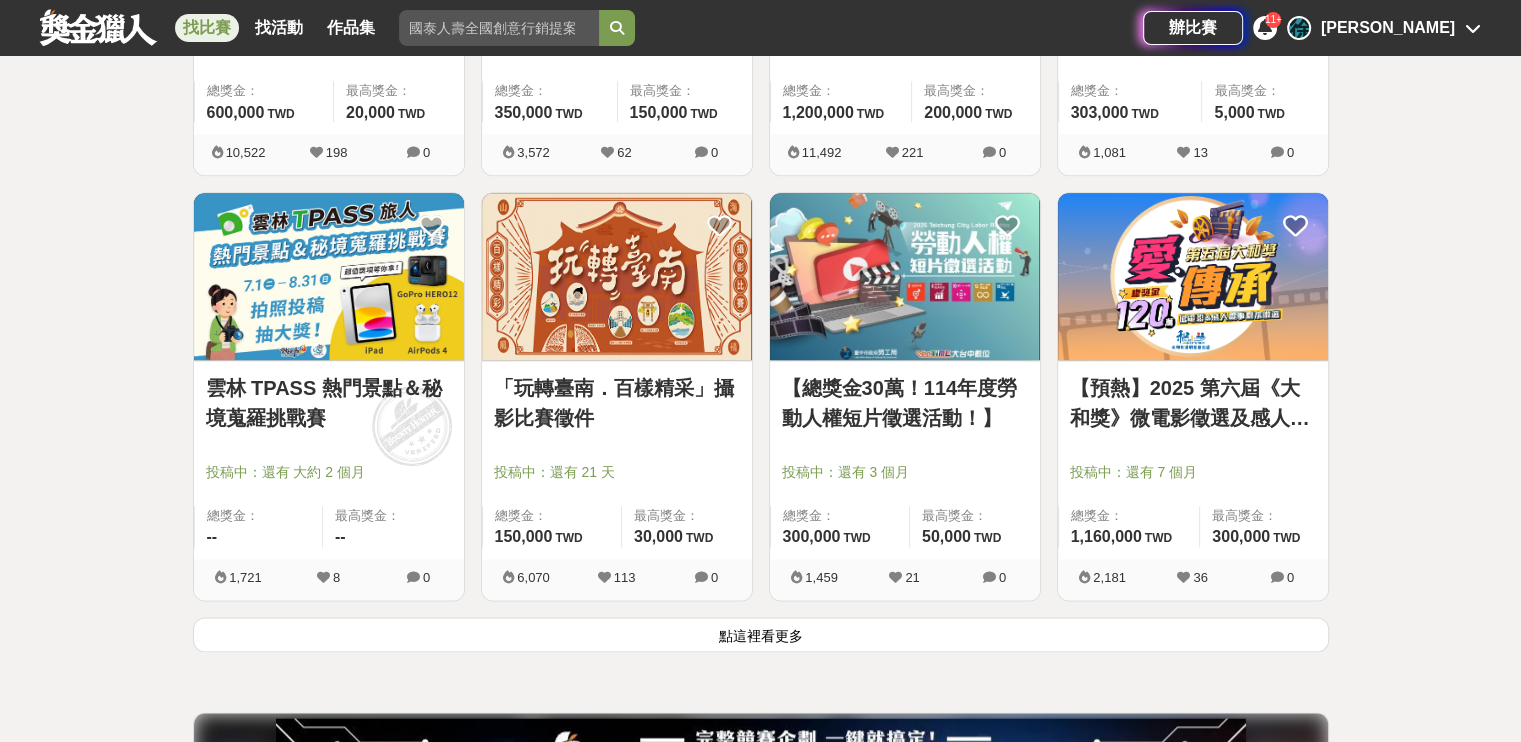 click on "點這裡看更多" at bounding box center [761, 634] 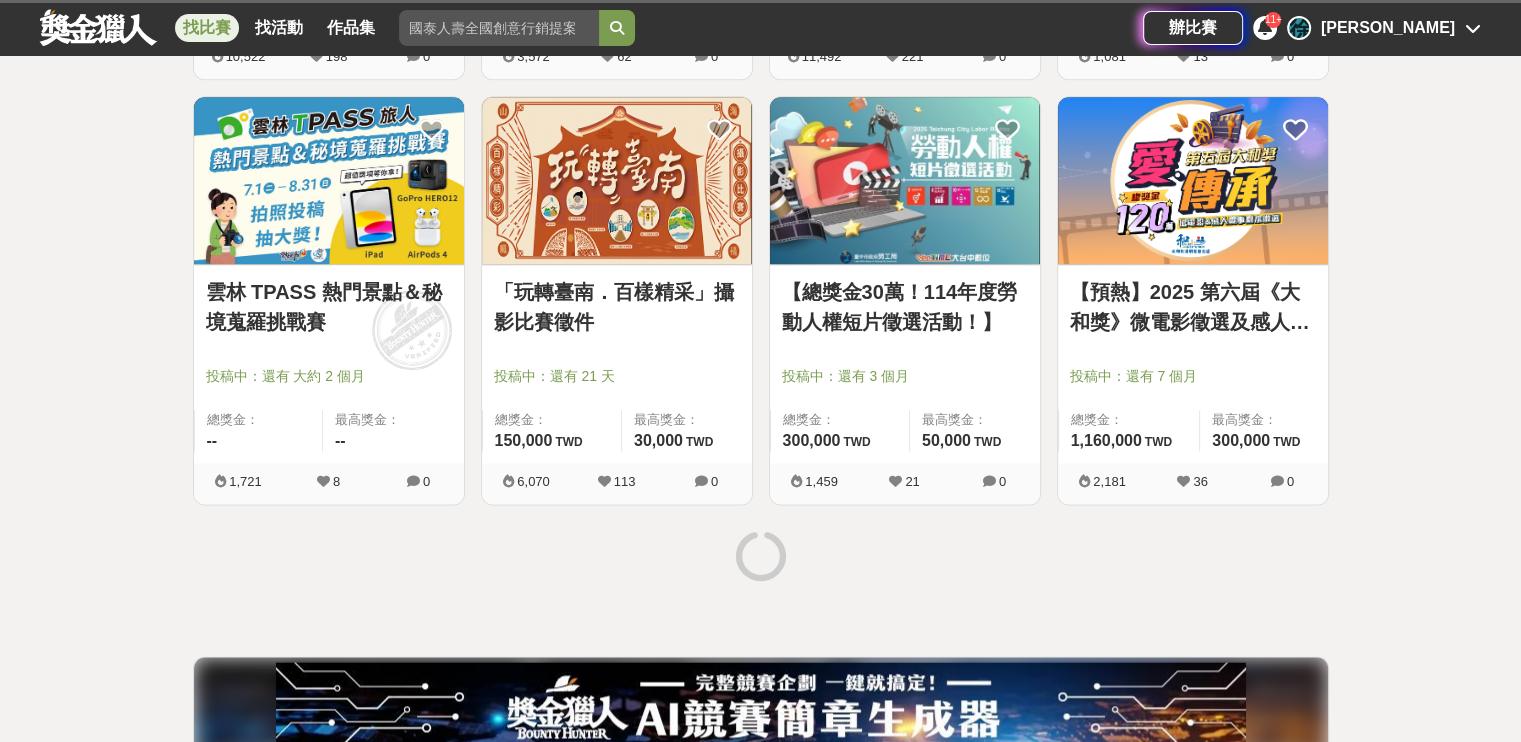 scroll, scrollTop: 2468, scrollLeft: 0, axis: vertical 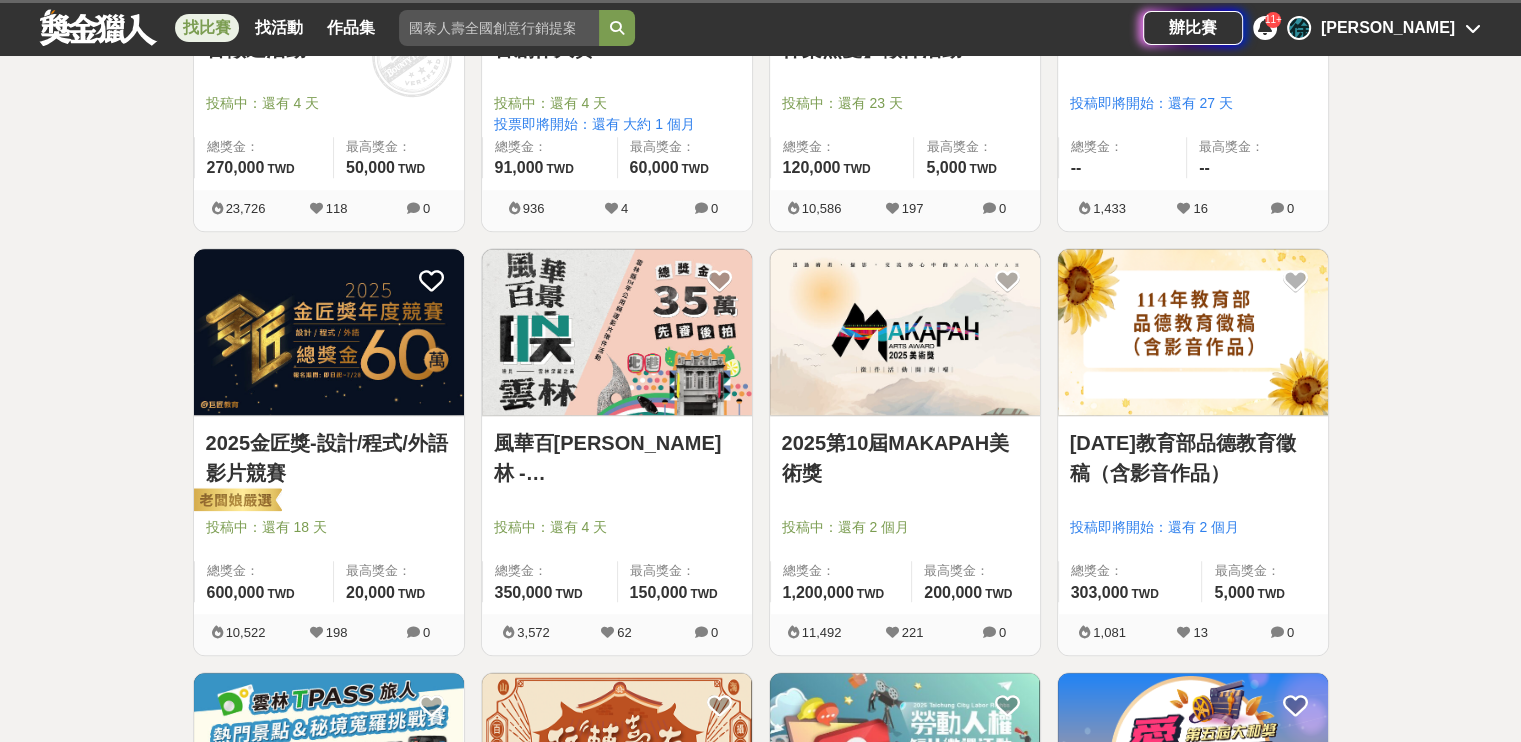 drag, startPoint x: 1352, startPoint y: 520, endPoint x: 1361, endPoint y: 240, distance: 280.1446 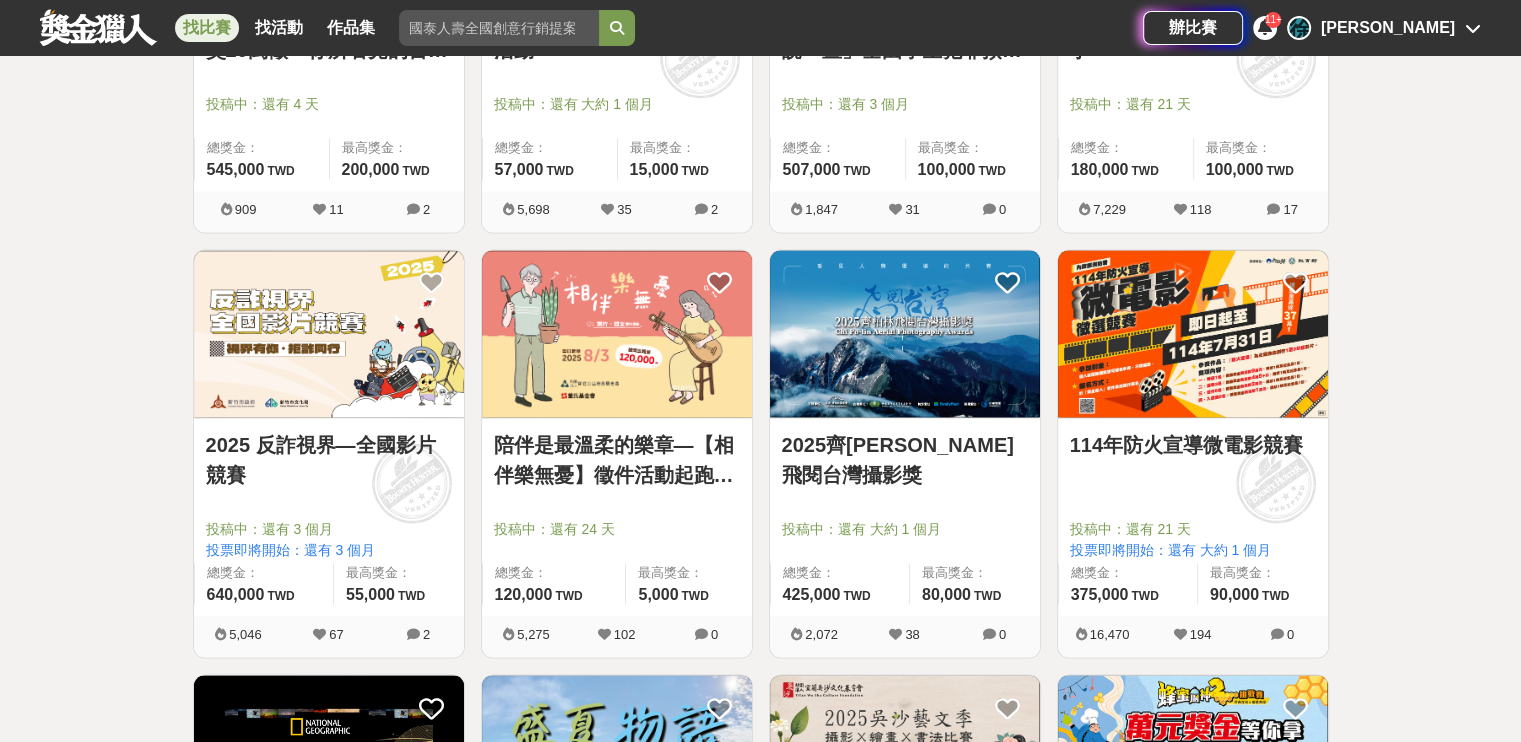 scroll, scrollTop: 3300, scrollLeft: 0, axis: vertical 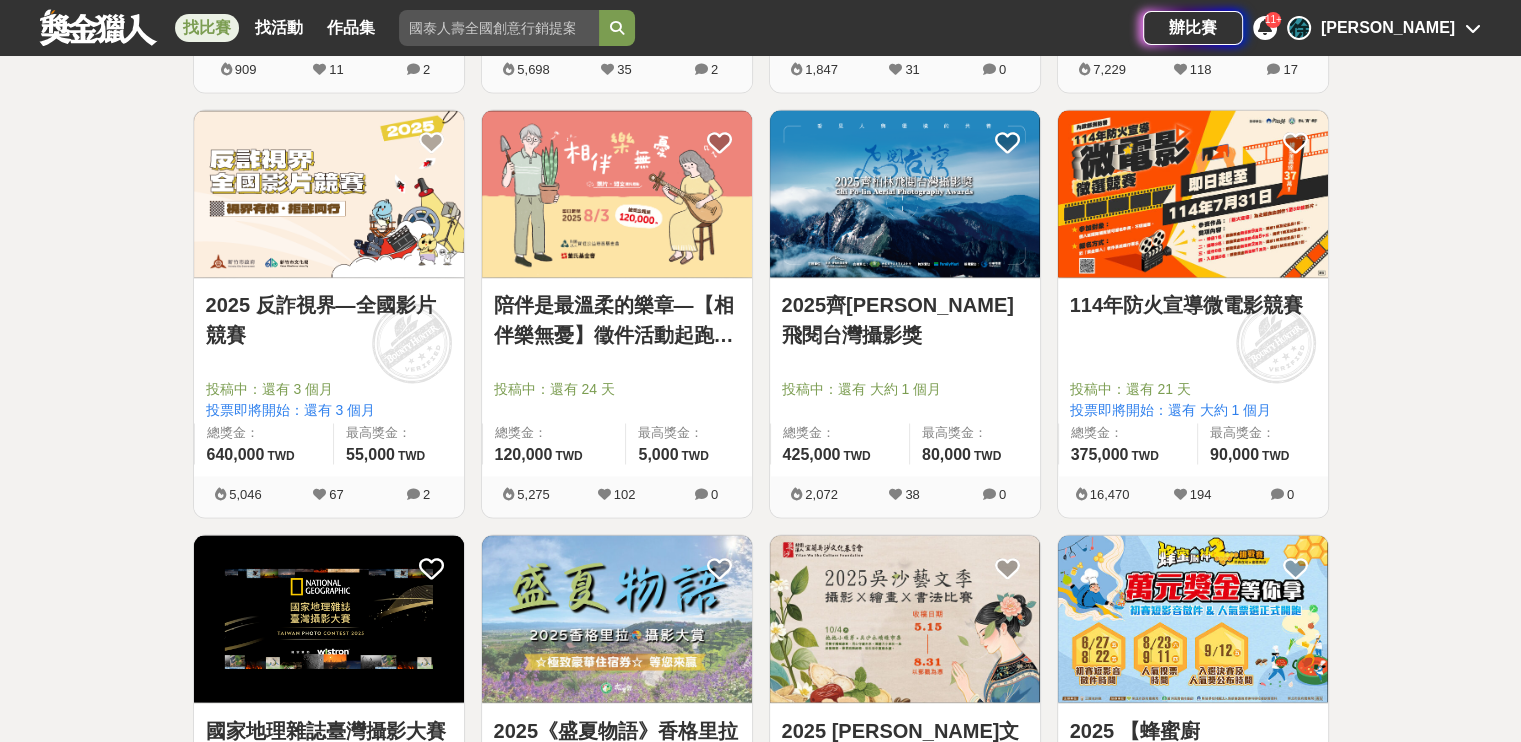 click on "2025 反詐視界—全國影片競賽" at bounding box center (329, 320) 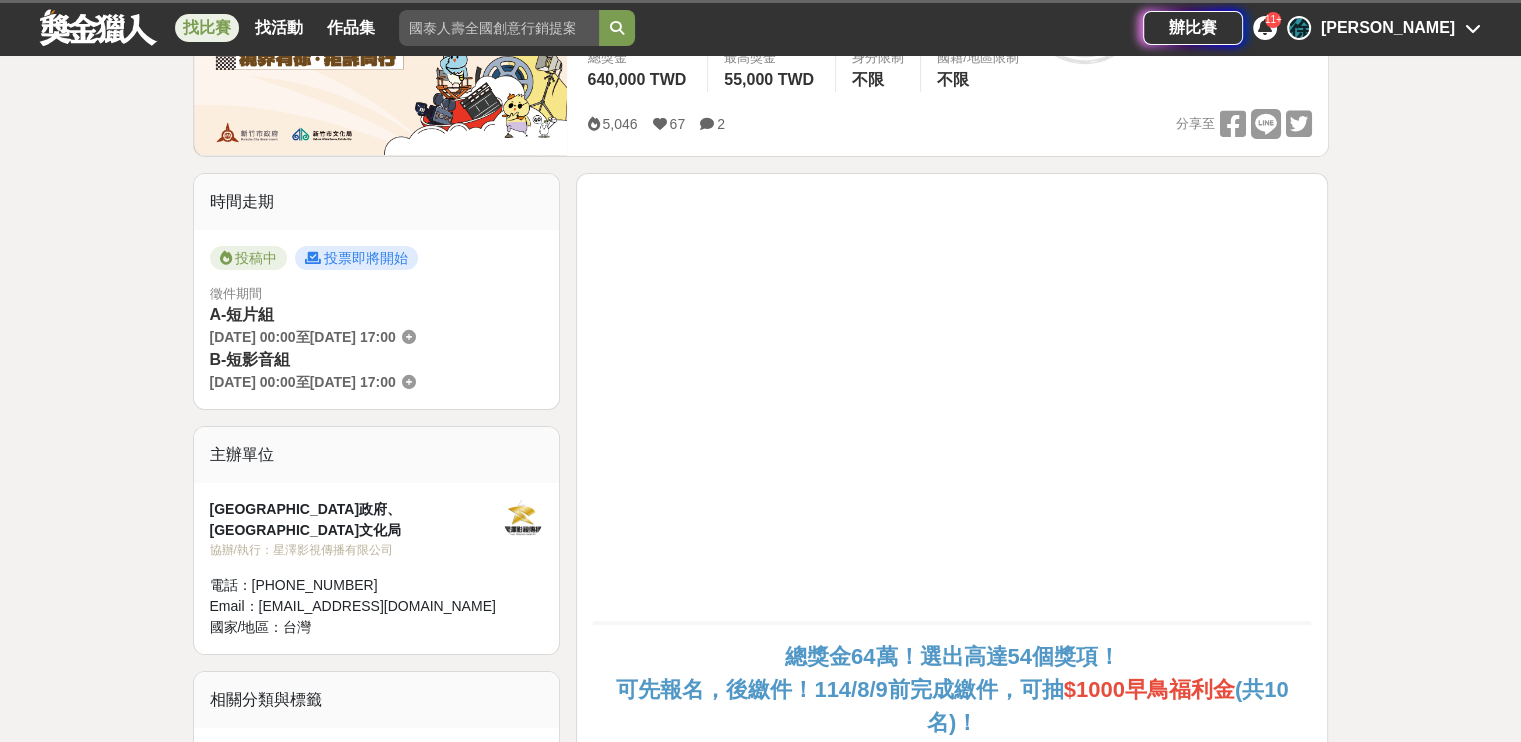 scroll, scrollTop: 200, scrollLeft: 0, axis: vertical 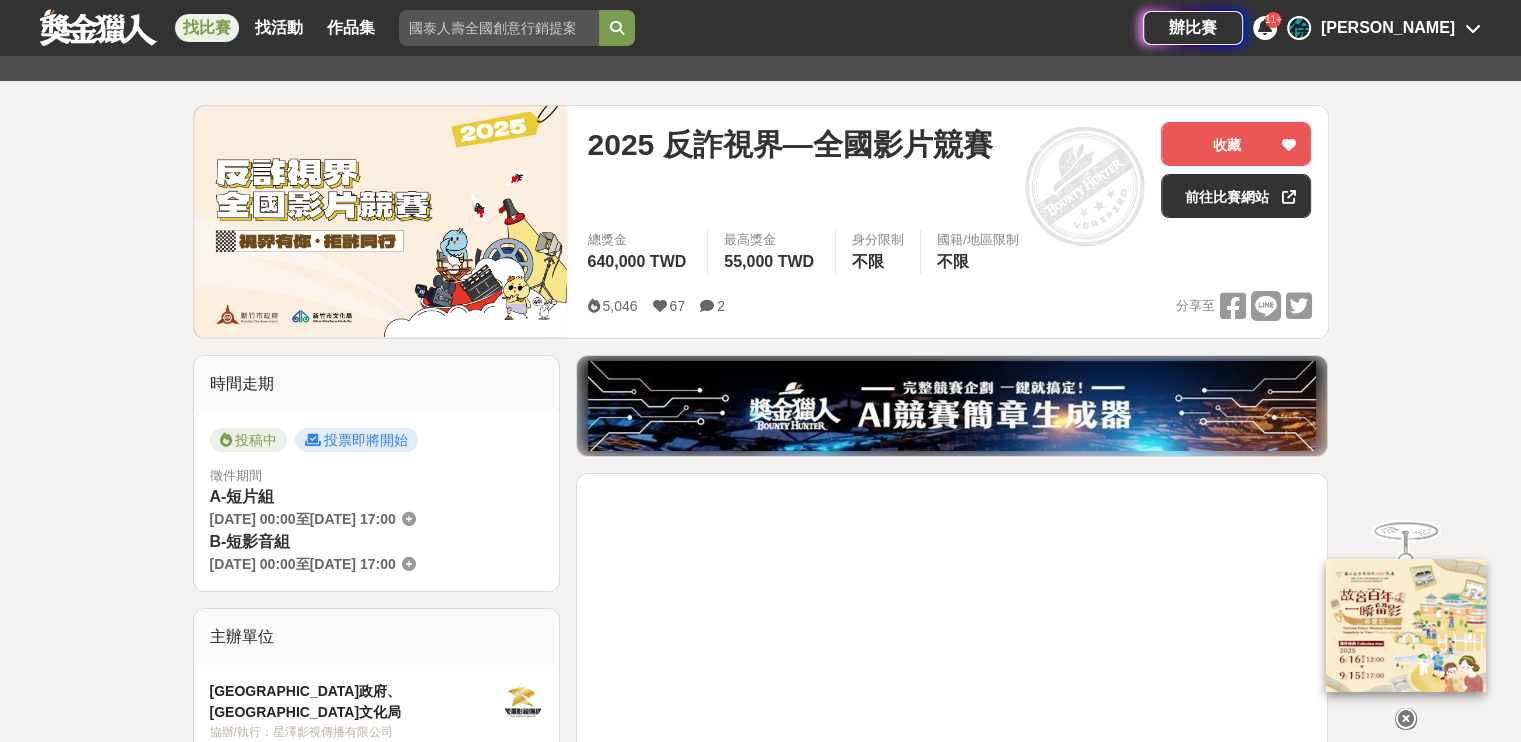 click at bounding box center [952, 406] 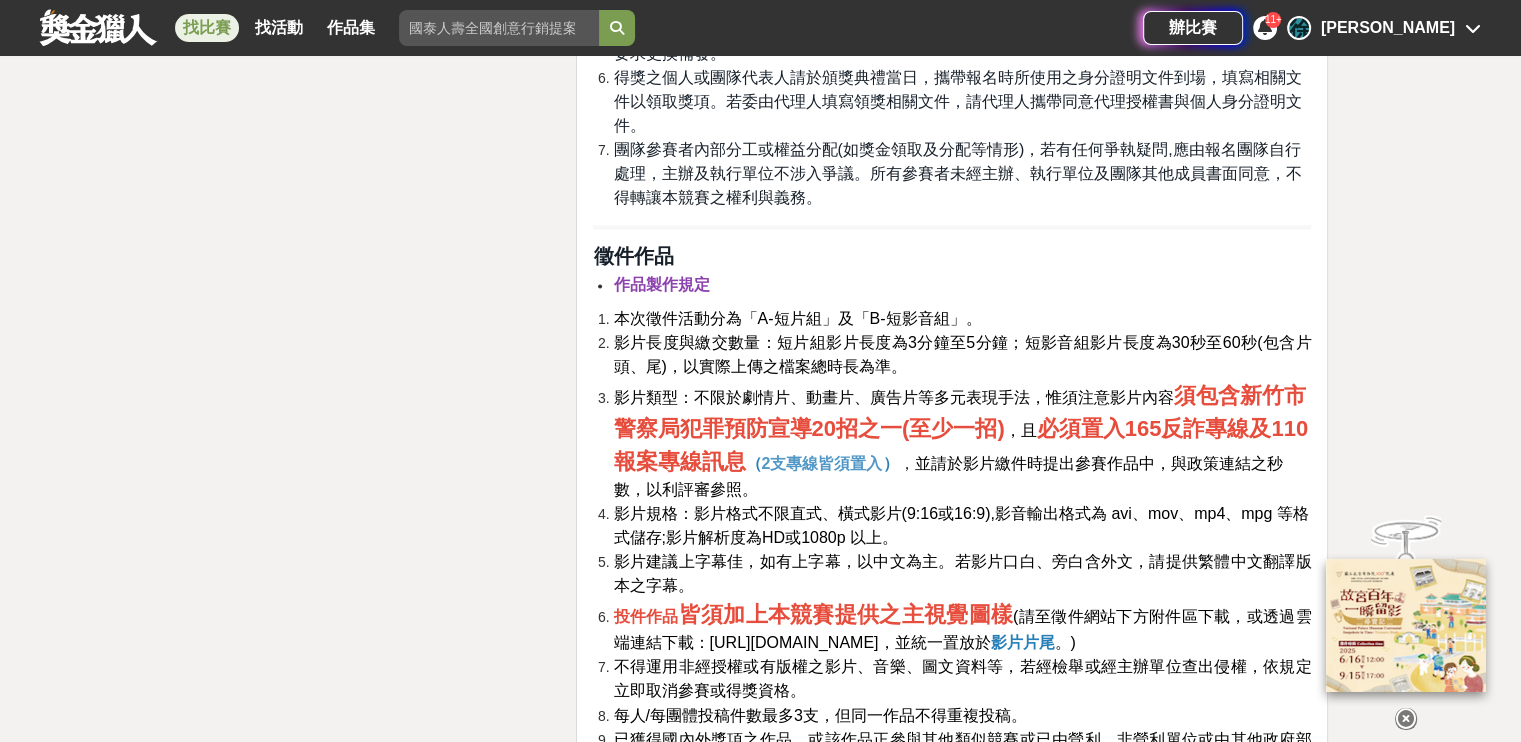 scroll, scrollTop: 3100, scrollLeft: 0, axis: vertical 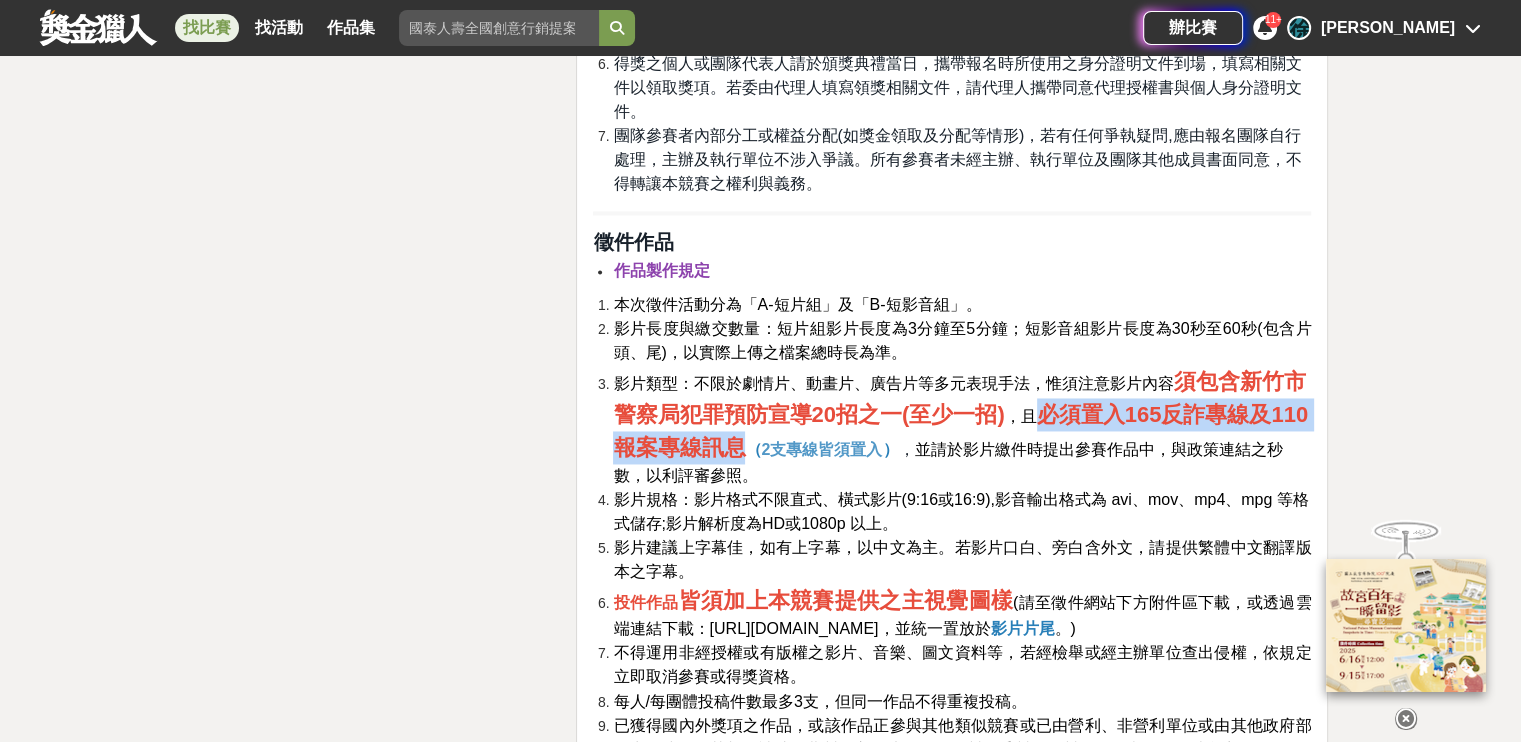 drag, startPoint x: 1044, startPoint y: 412, endPoint x: 782, endPoint y: 455, distance: 265.5052 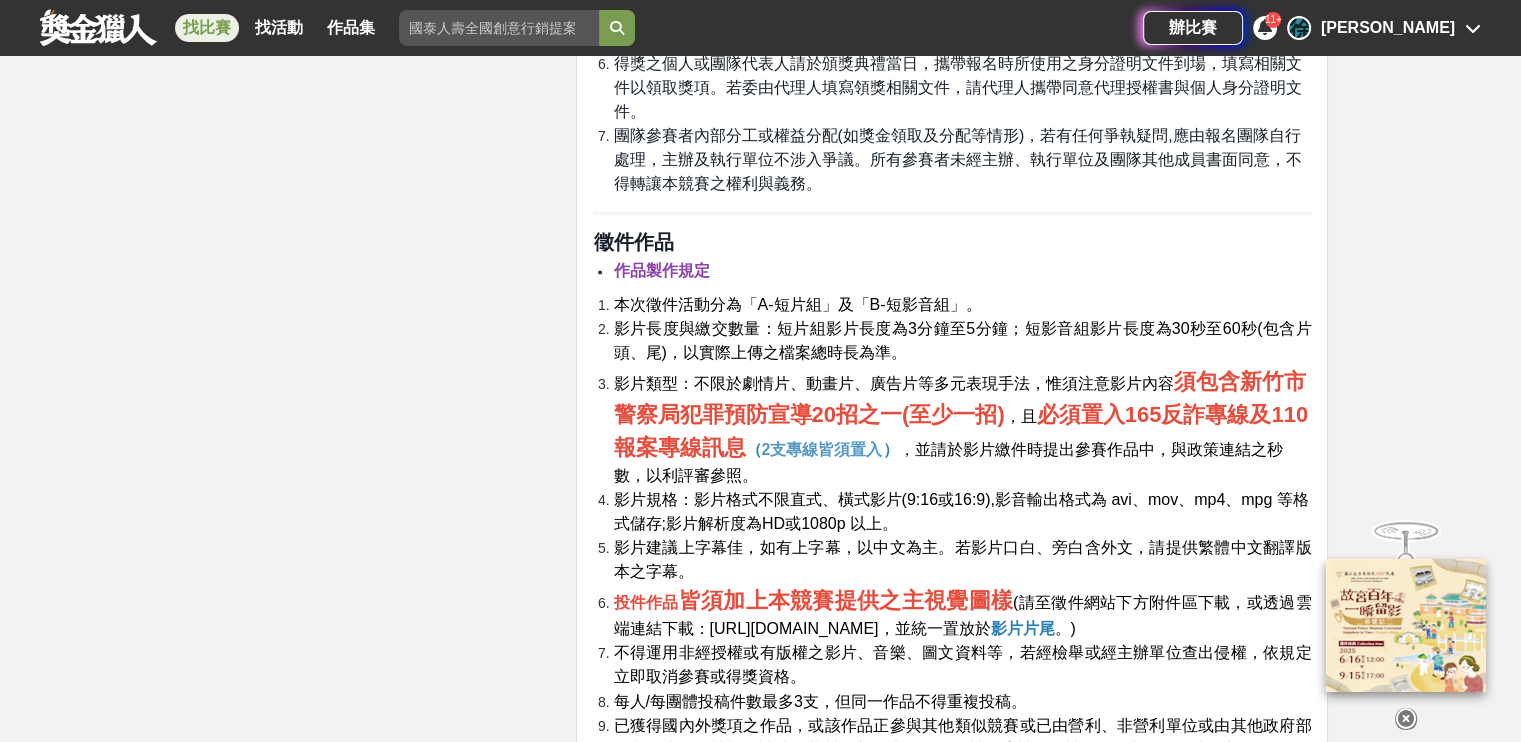 click on "，且" at bounding box center [1021, 416] 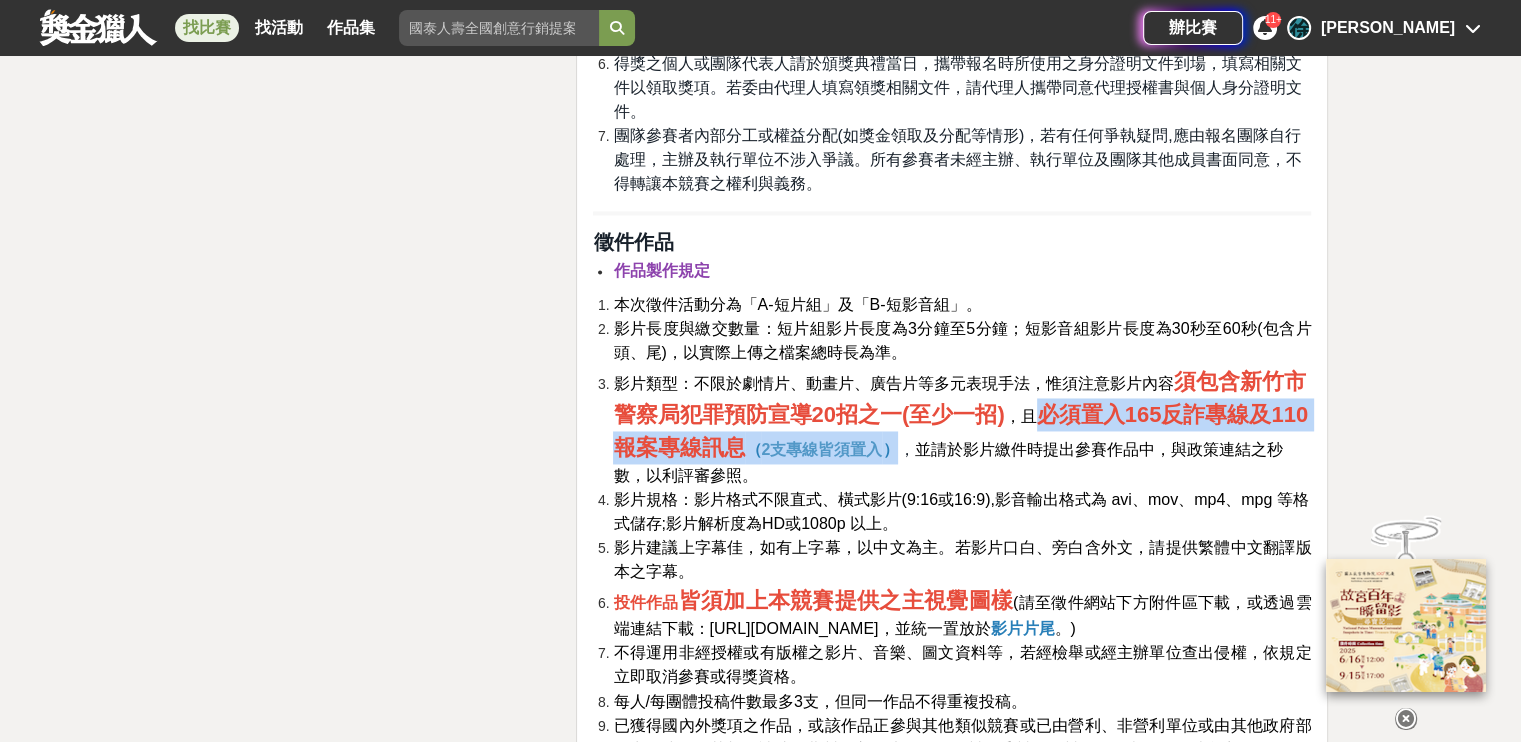 drag, startPoint x: 1050, startPoint y: 411, endPoint x: 929, endPoint y: 455, distance: 128.7517 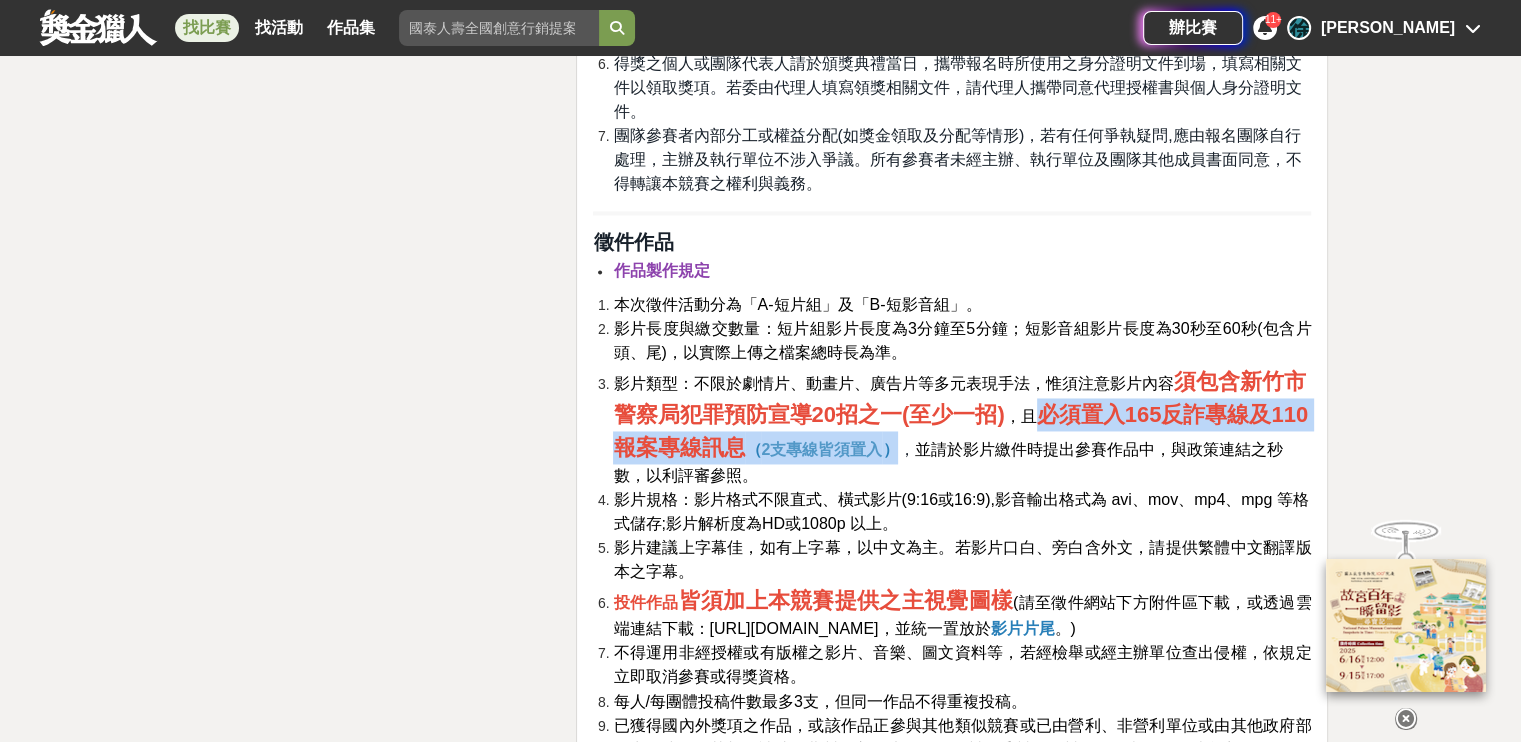 click on "影片類型：不限於劇情片、動畫片、廣告片等多元表現手法，惟須注意影片內容 須包含新竹市警察局犯罪預防宣導20招之一(至少一招) ，且 必須置入165反詐專線及110報案專線訊息 （ 2支專線皆須置入 ） ， 並請於影片繳件時提出參賽作品中，與政策連結之秒數，以利評審參照。" at bounding box center (962, 426) 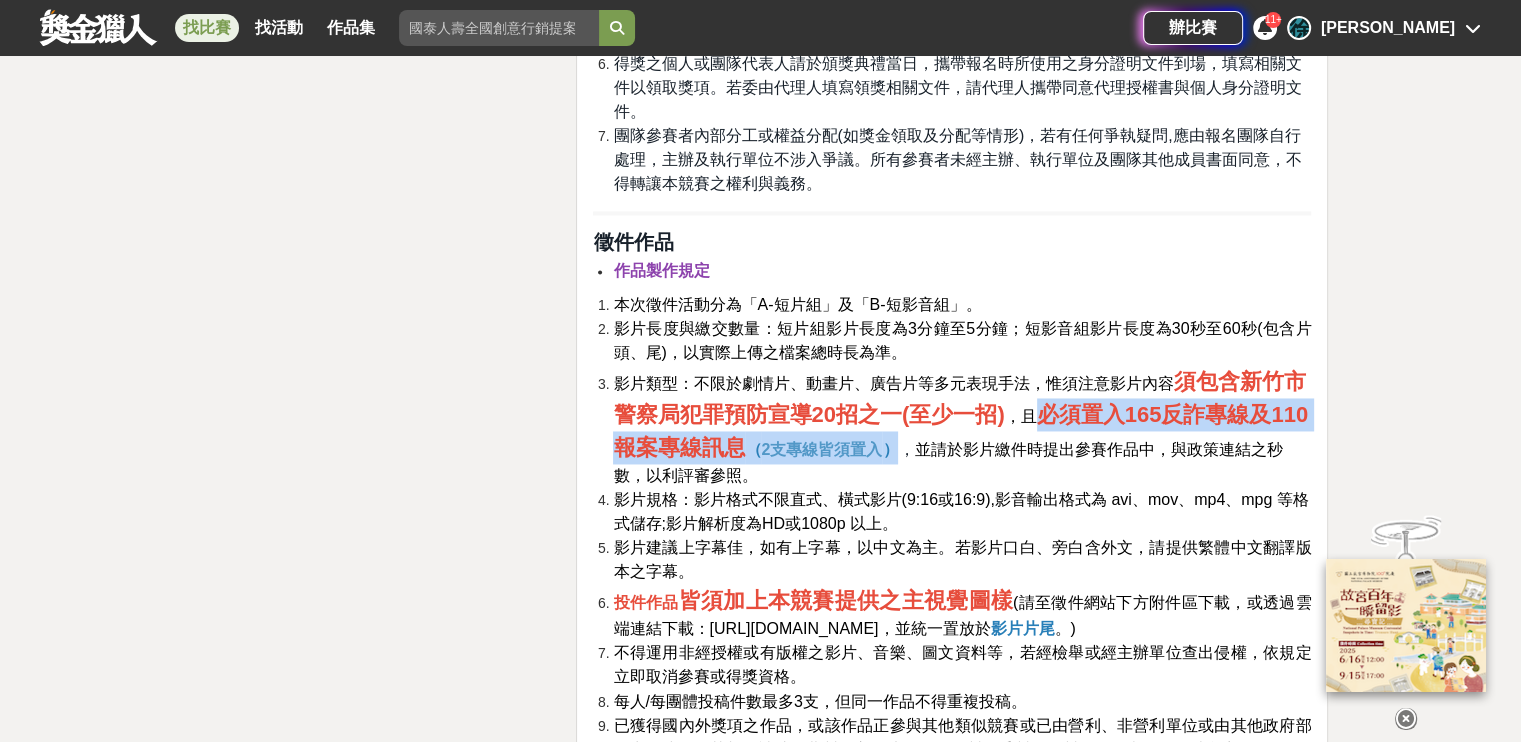 copy on "必須置入165反詐專線及110報案專線訊息 （ 2支專線皆須置入 ）" 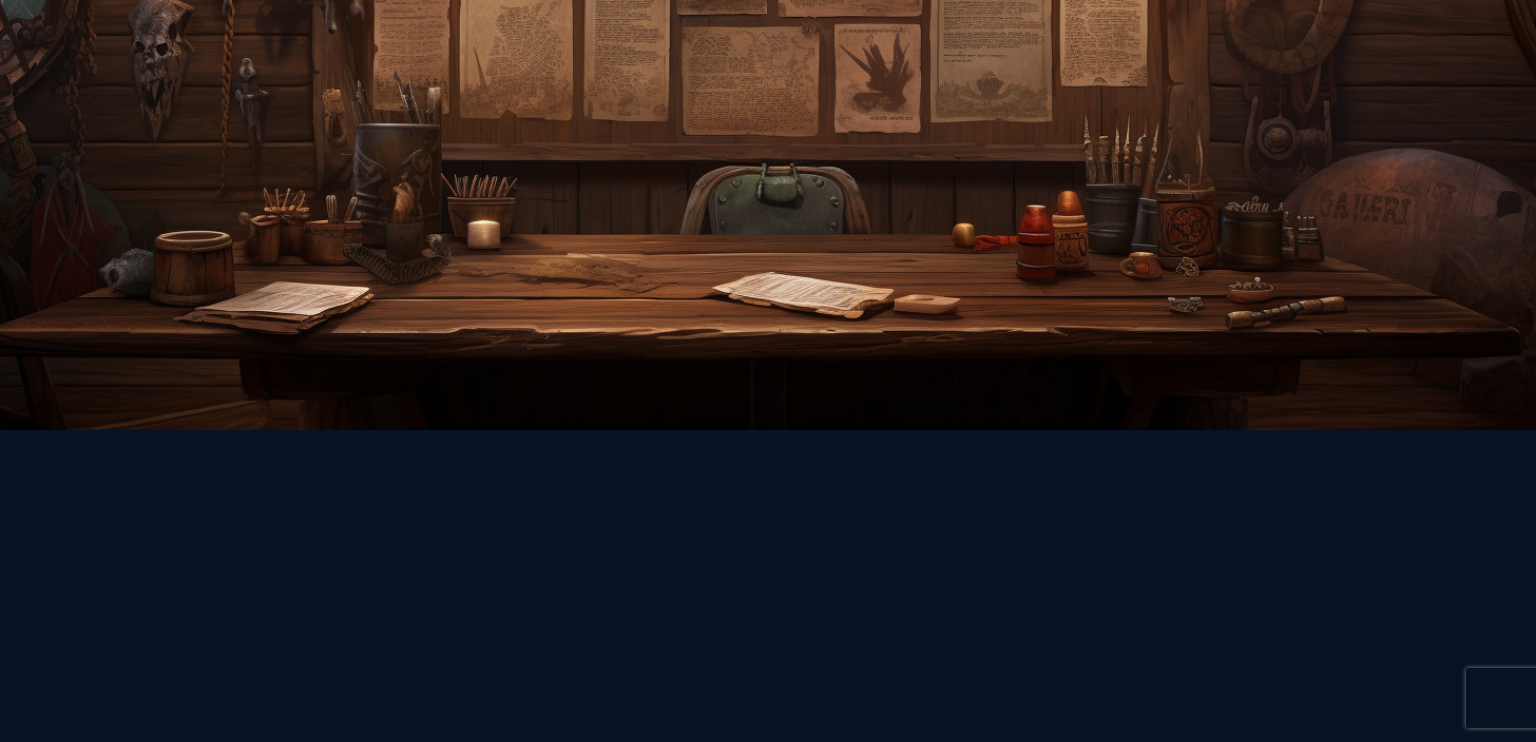 scroll, scrollTop: 0, scrollLeft: 0, axis: both 